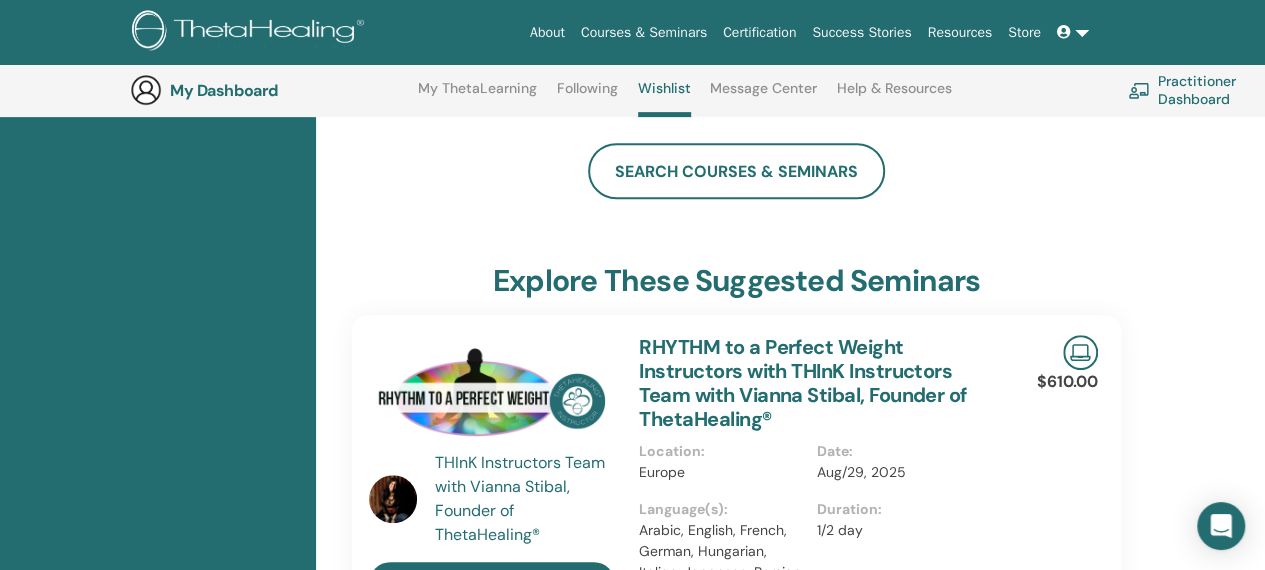 scroll, scrollTop: 352, scrollLeft: 0, axis: vertical 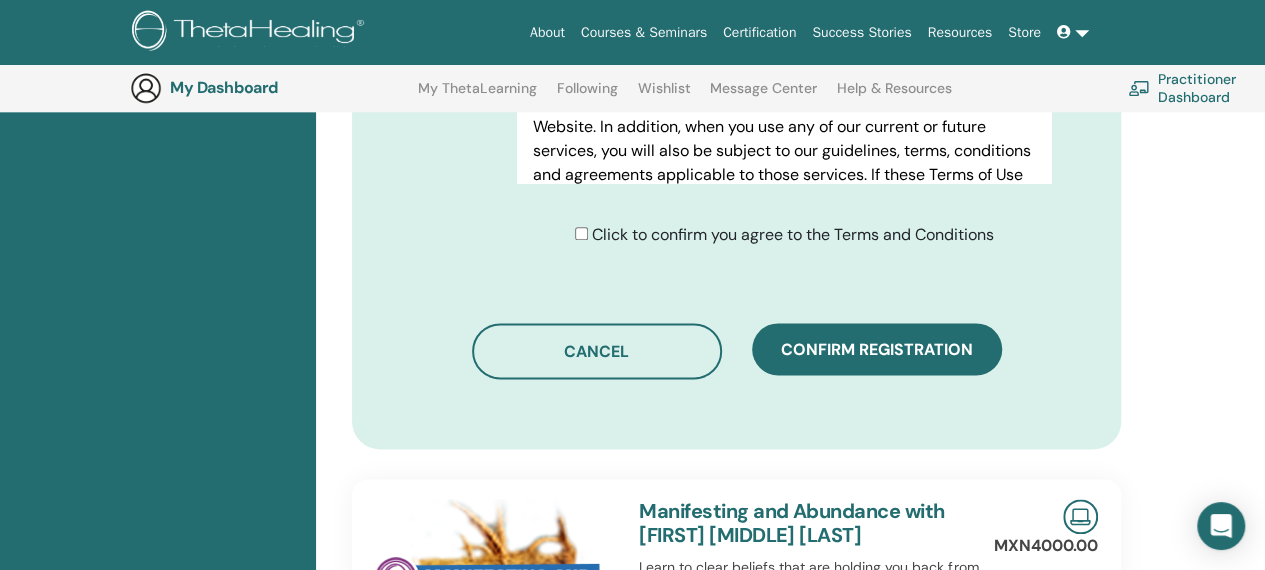 drag, startPoint x: 916, startPoint y: 386, endPoint x: 672, endPoint y: 272, distance: 269.31766 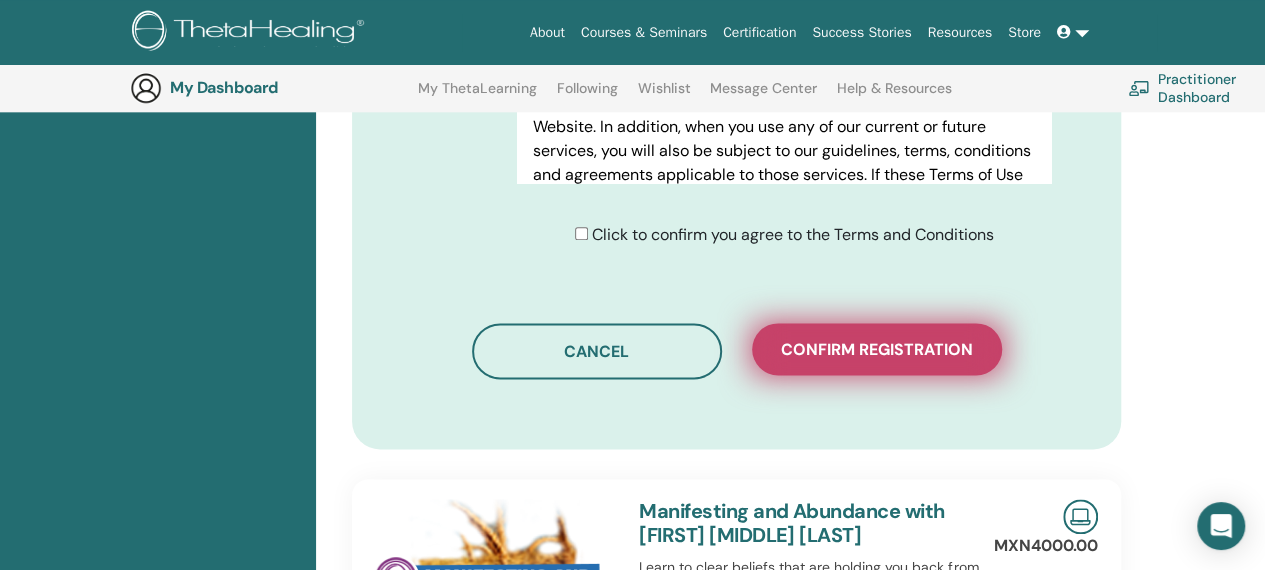click on "Confirm registration" at bounding box center (877, 349) 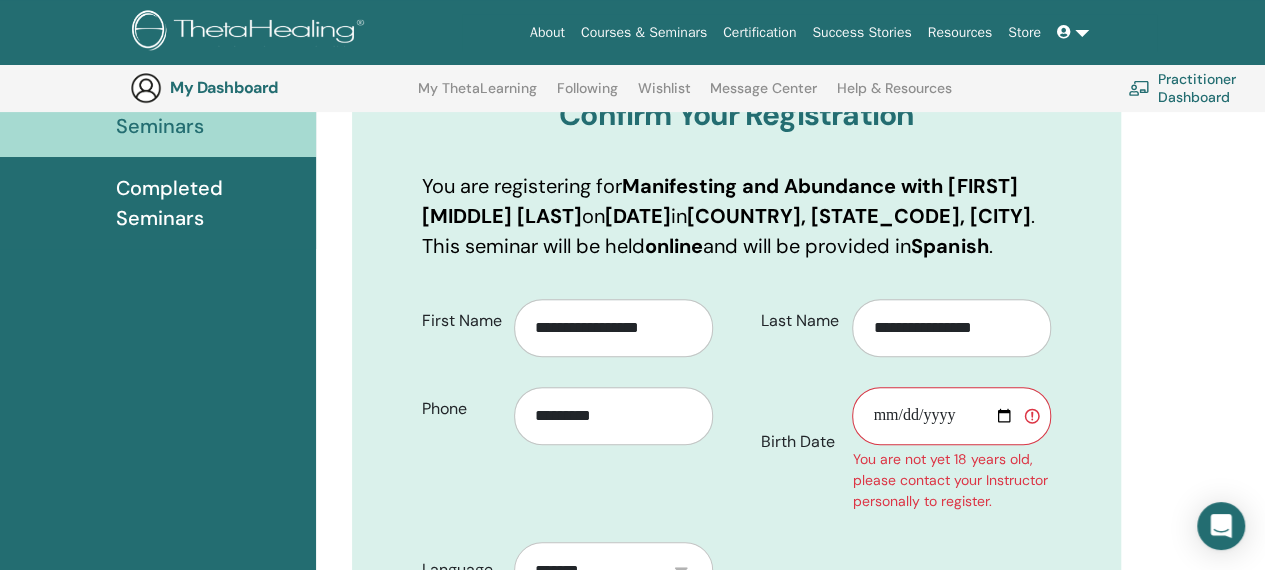 scroll, scrollTop: 348, scrollLeft: 0, axis: vertical 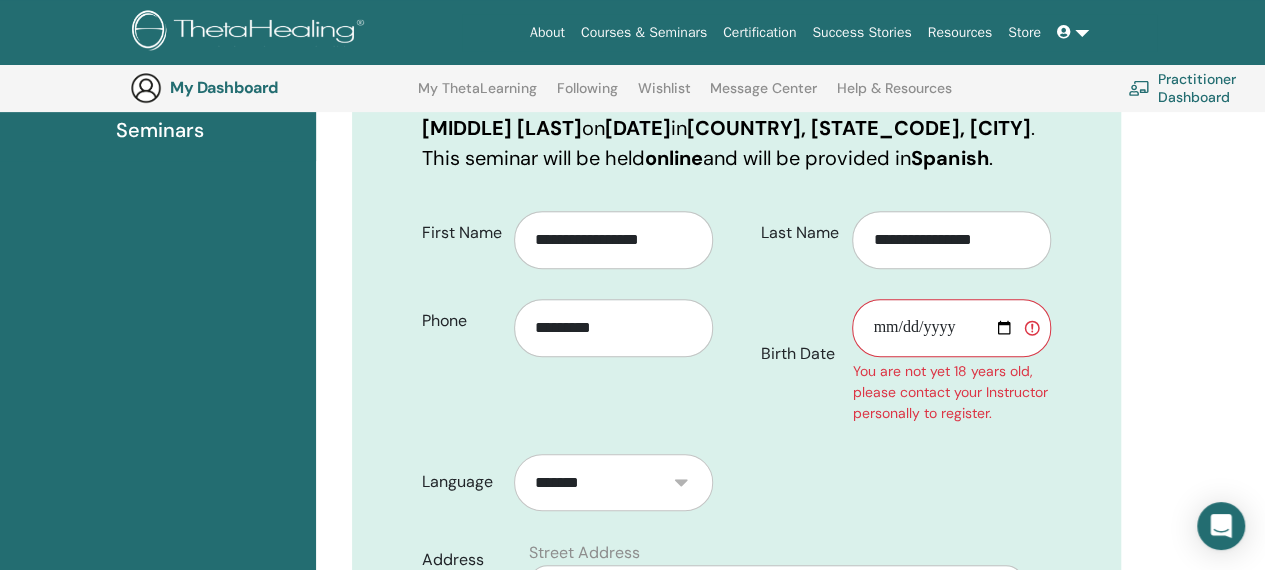 click on "Birth Date" at bounding box center (951, 328) 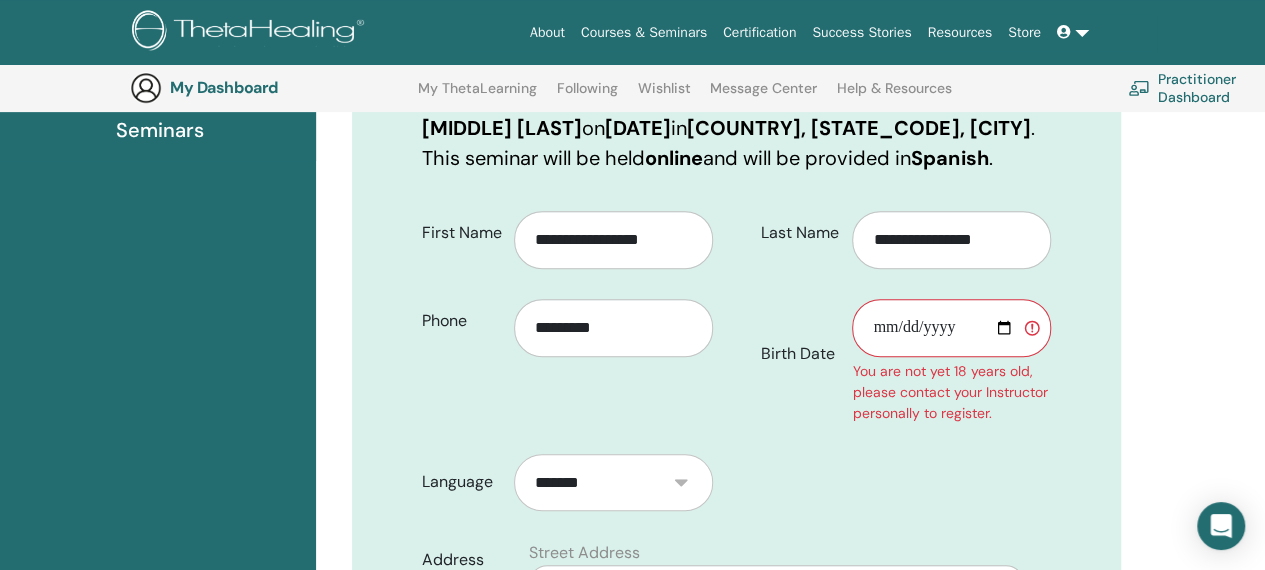 type on "**********" 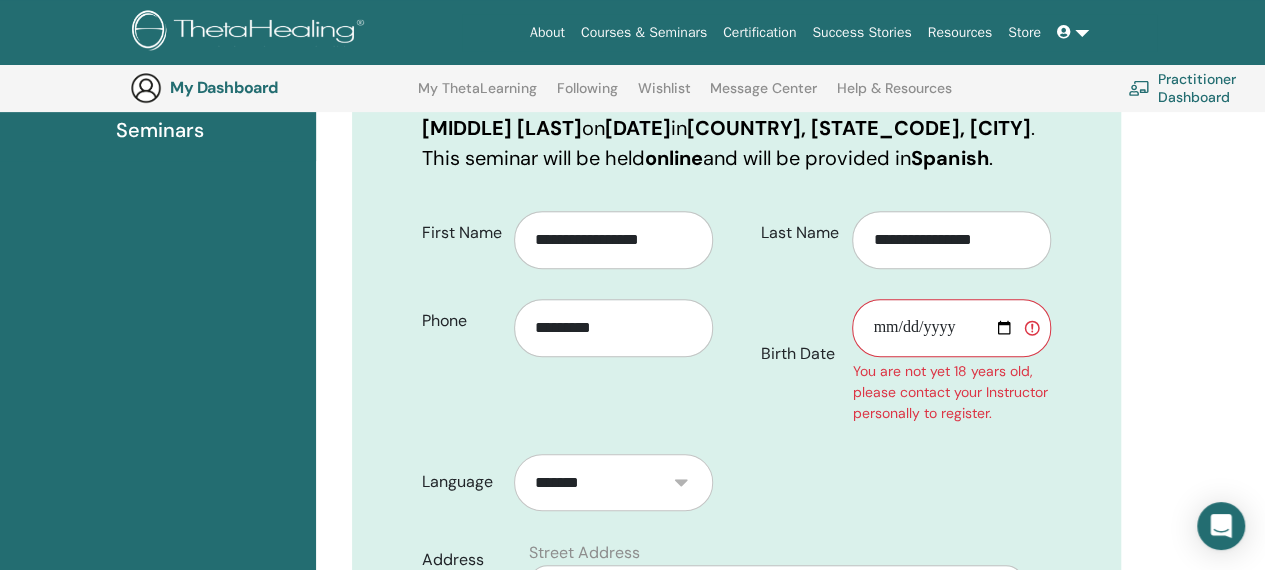 click on "You are not yet 18 years old, please contact your Instructor personally to register." at bounding box center (951, 392) 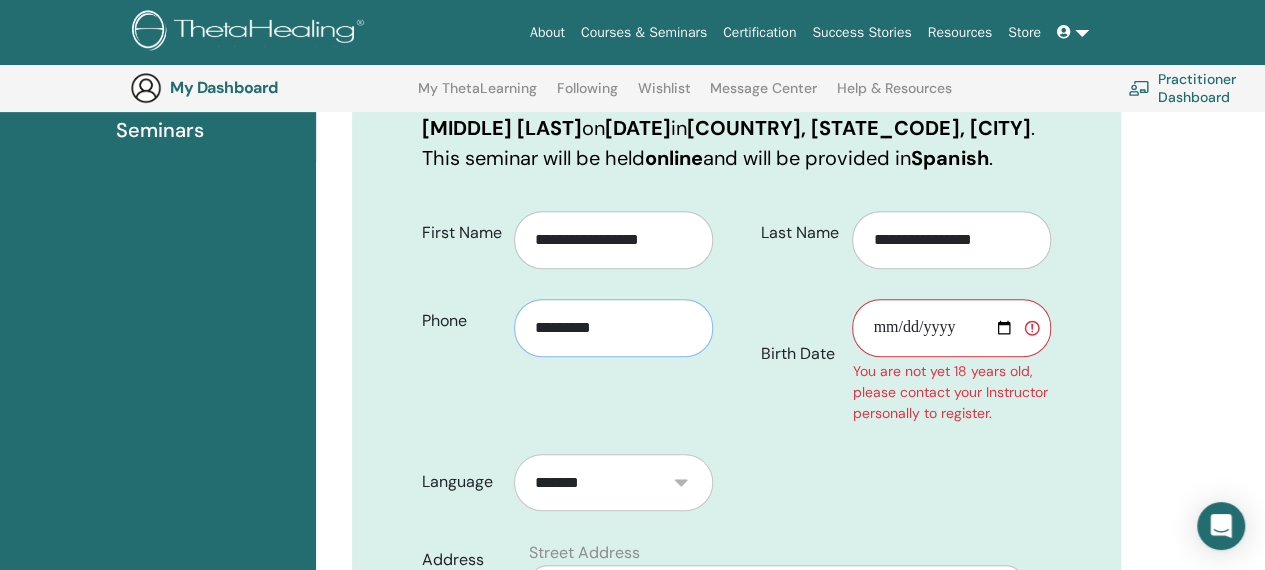 click on "*********" at bounding box center [613, 328] 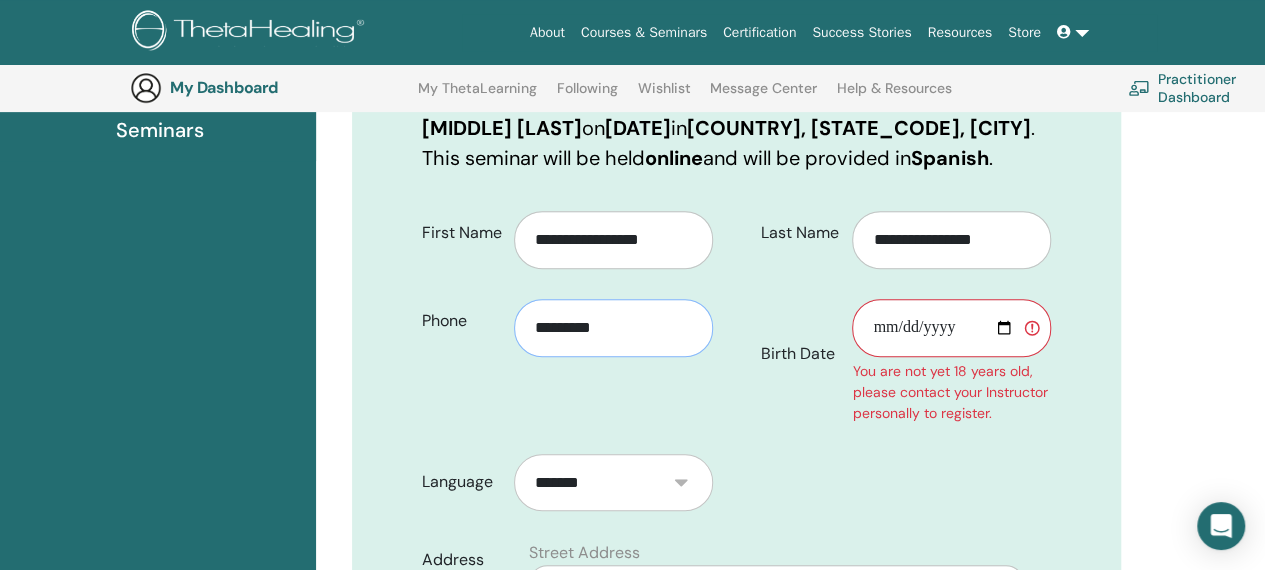 drag, startPoint x: 634, startPoint y: 369, endPoint x: 432, endPoint y: 345, distance: 203.42075 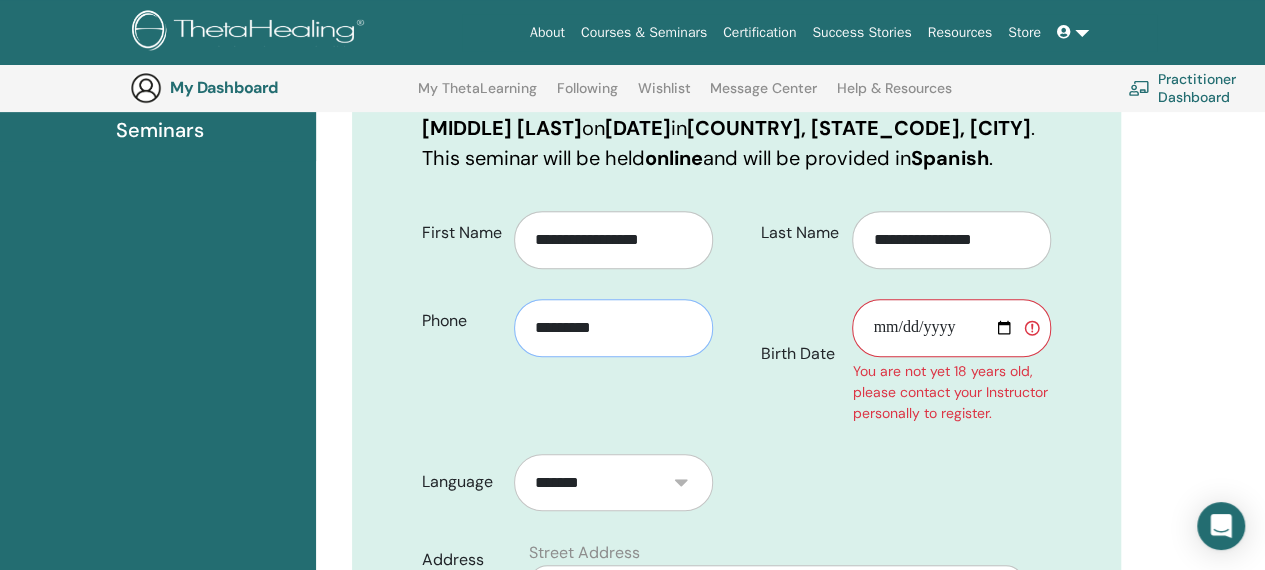 type on "*********" 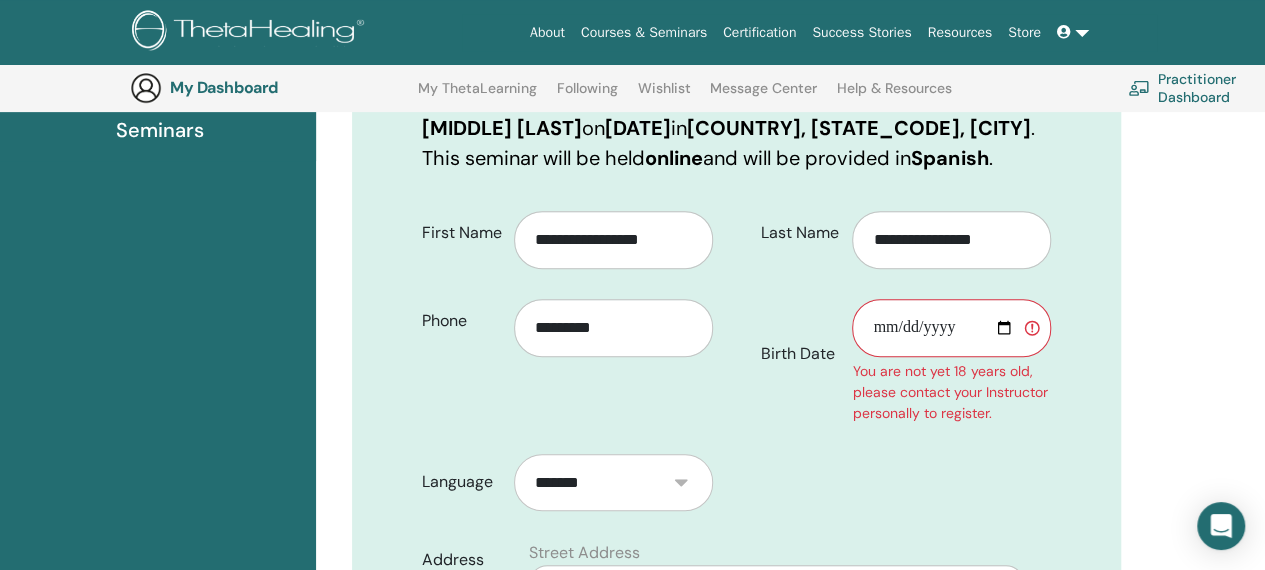 click on "**********" at bounding box center (951, 328) 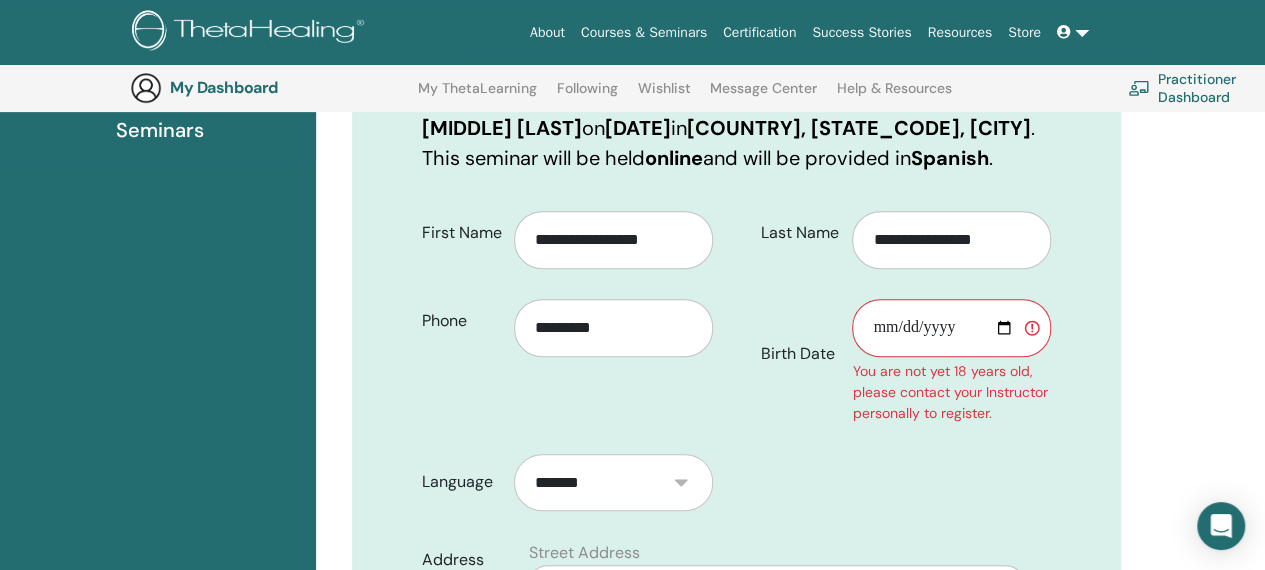 type on "**********" 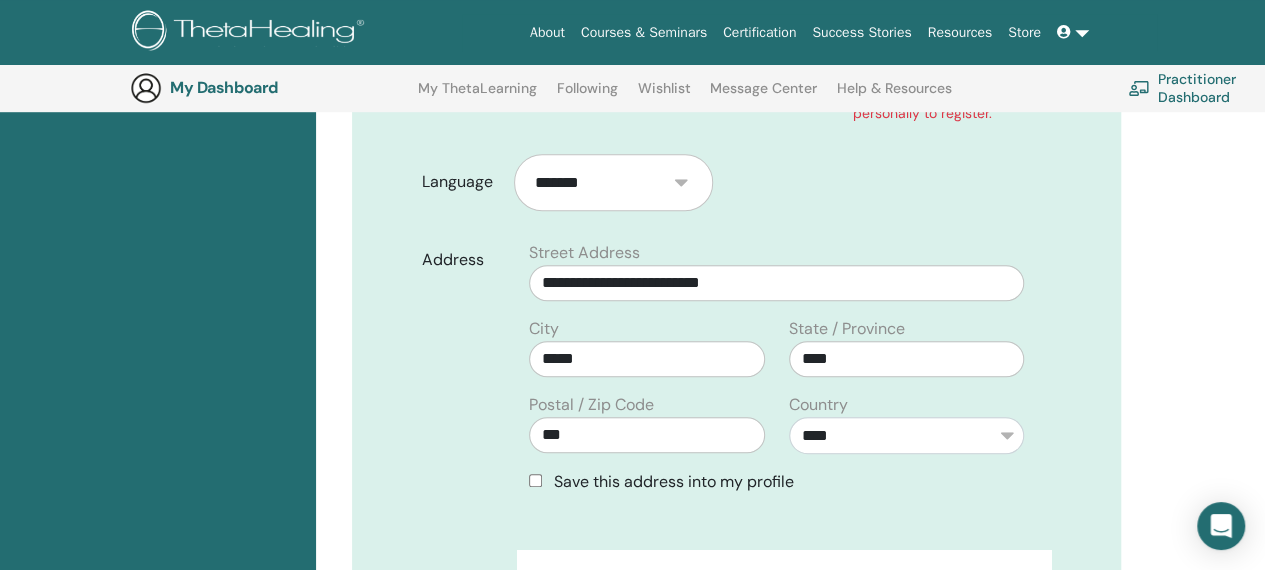 scroll, scrollTop: 448, scrollLeft: 0, axis: vertical 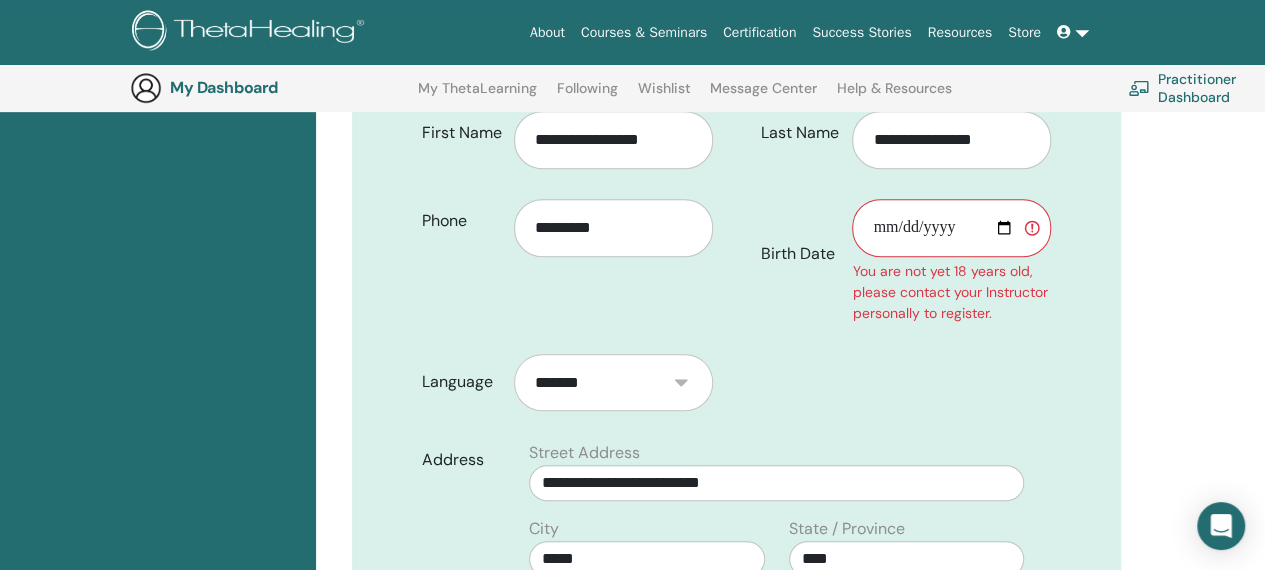 click on "You are not yet 18 years old, please contact your Instructor personally to register." at bounding box center (951, 292) 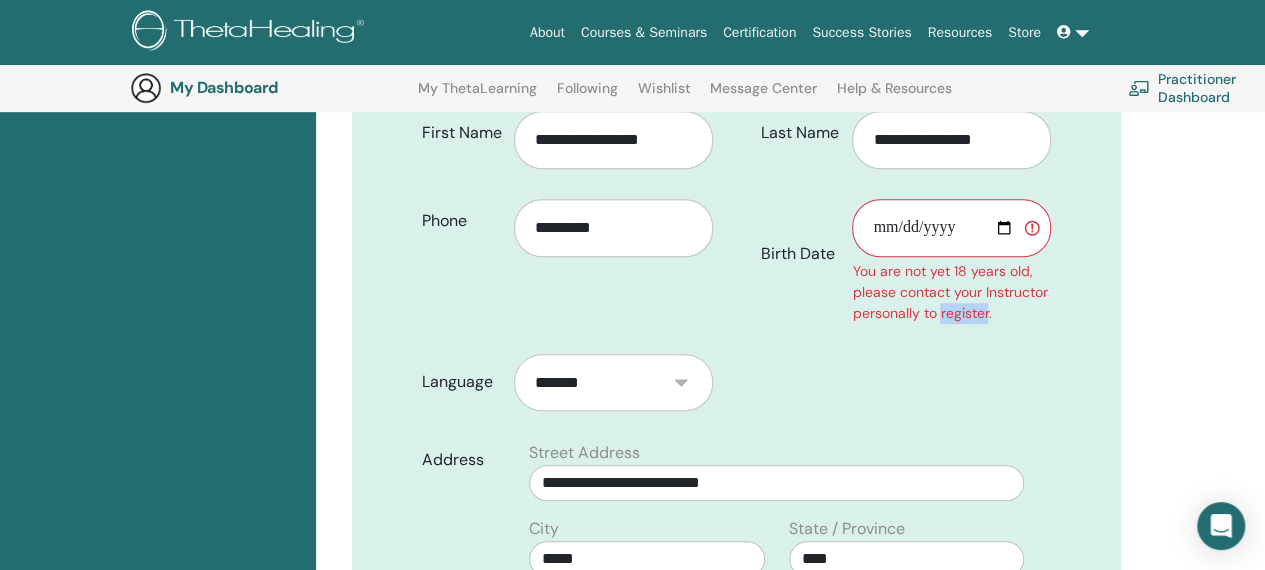 click on "You are not yet 18 years old, please contact your Instructor personally to register." at bounding box center [951, 292] 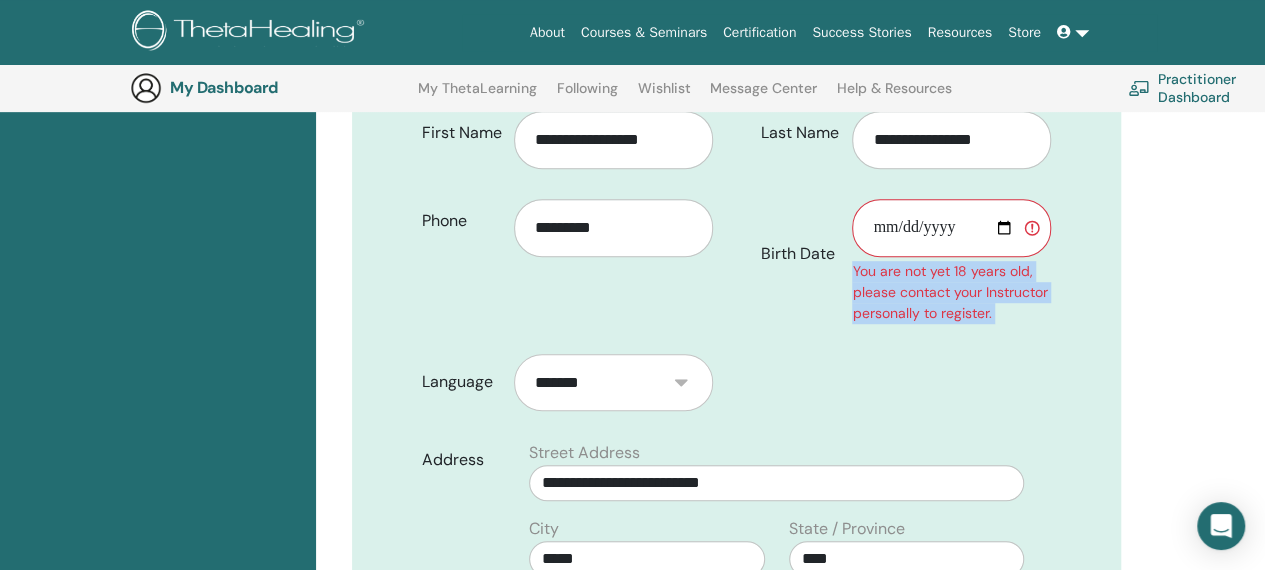 click on "You are not yet 18 years old, please contact your Instructor personally to register." at bounding box center (951, 292) 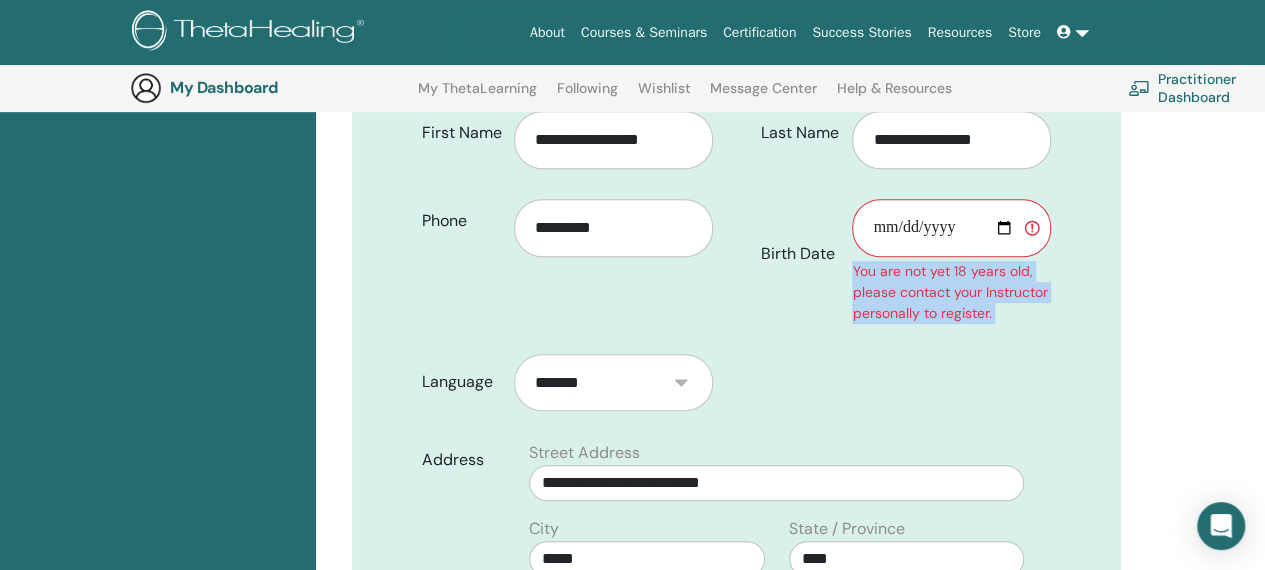 click on "You are not yet 18 years old, please contact your Instructor personally to register." at bounding box center (951, 292) 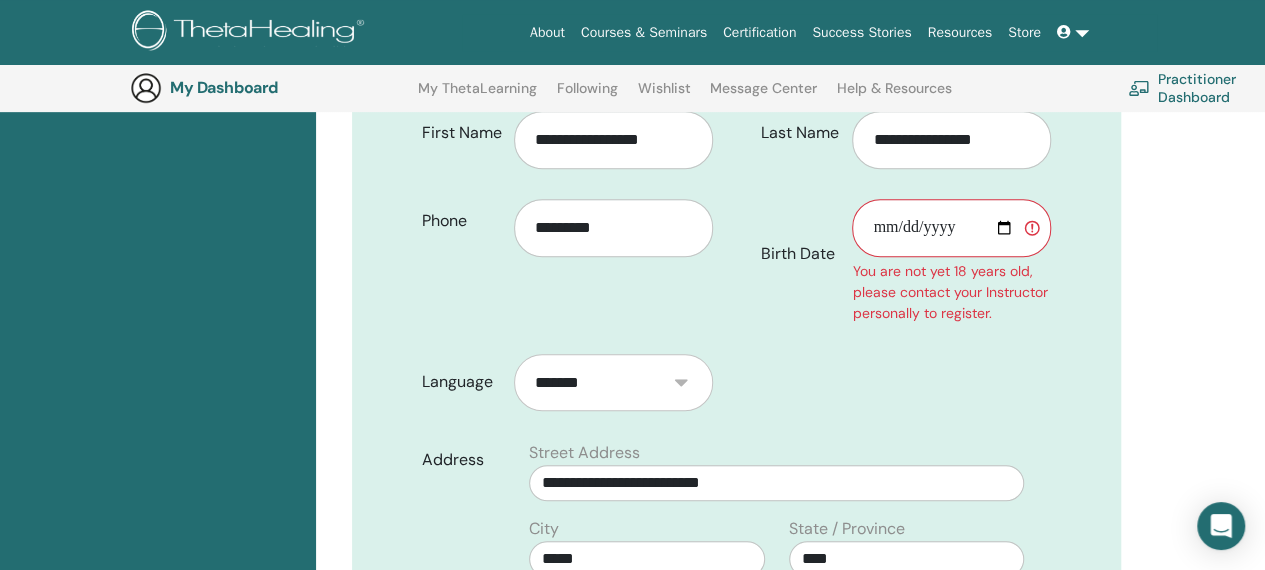 click on "**********" at bounding box center [951, 228] 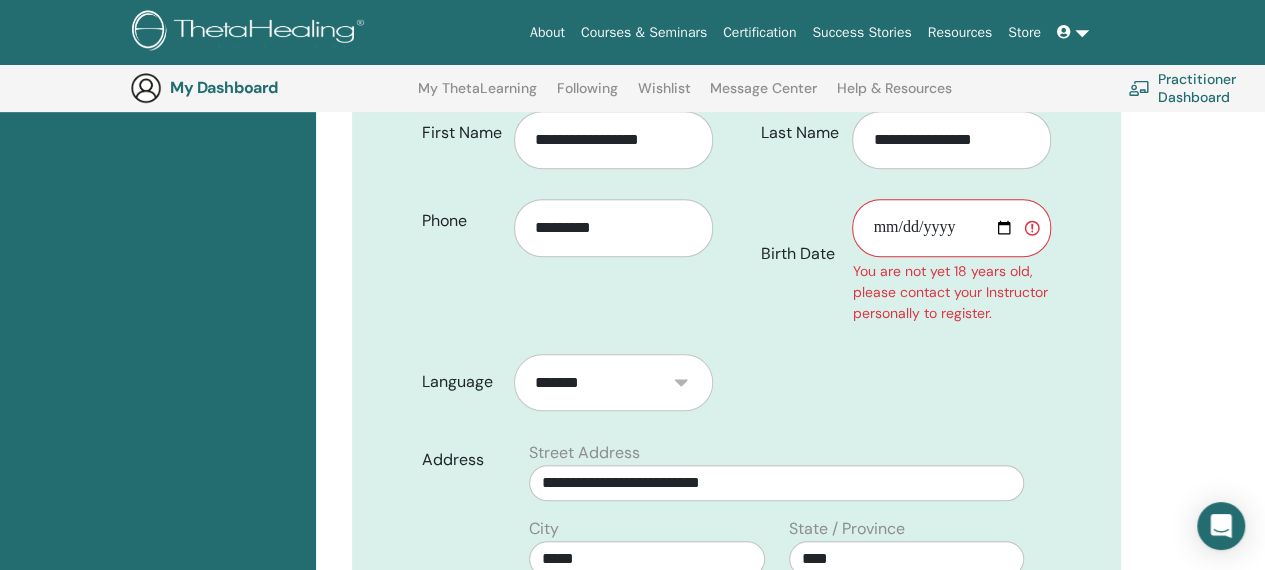 click on "**********" at bounding box center (951, 228) 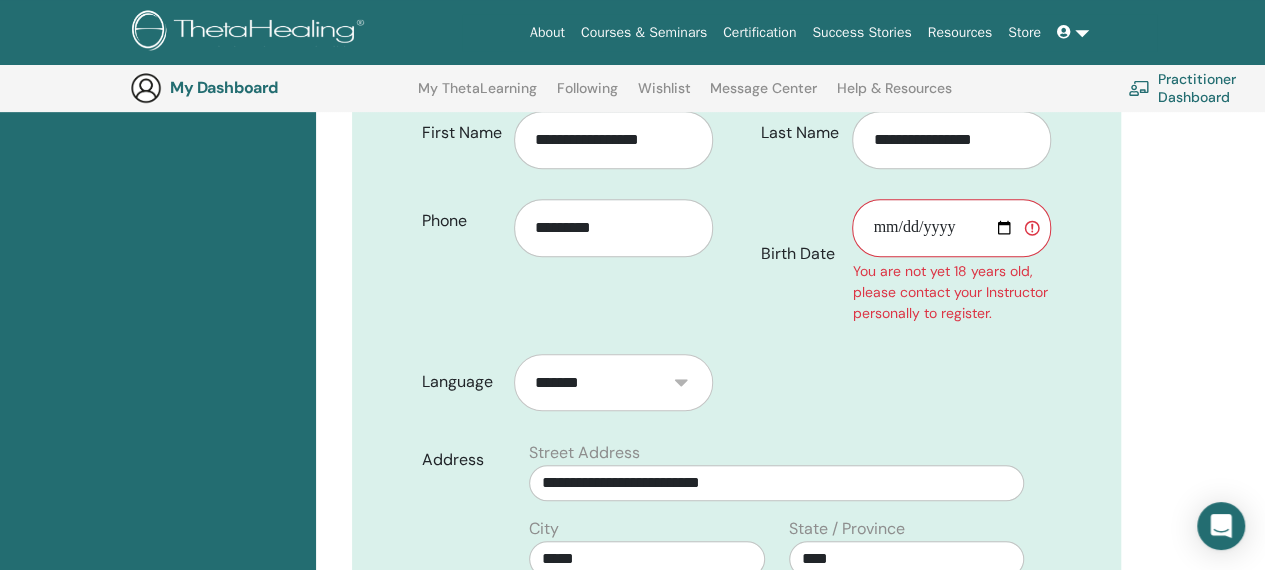click on "**********" at bounding box center (736, 528) 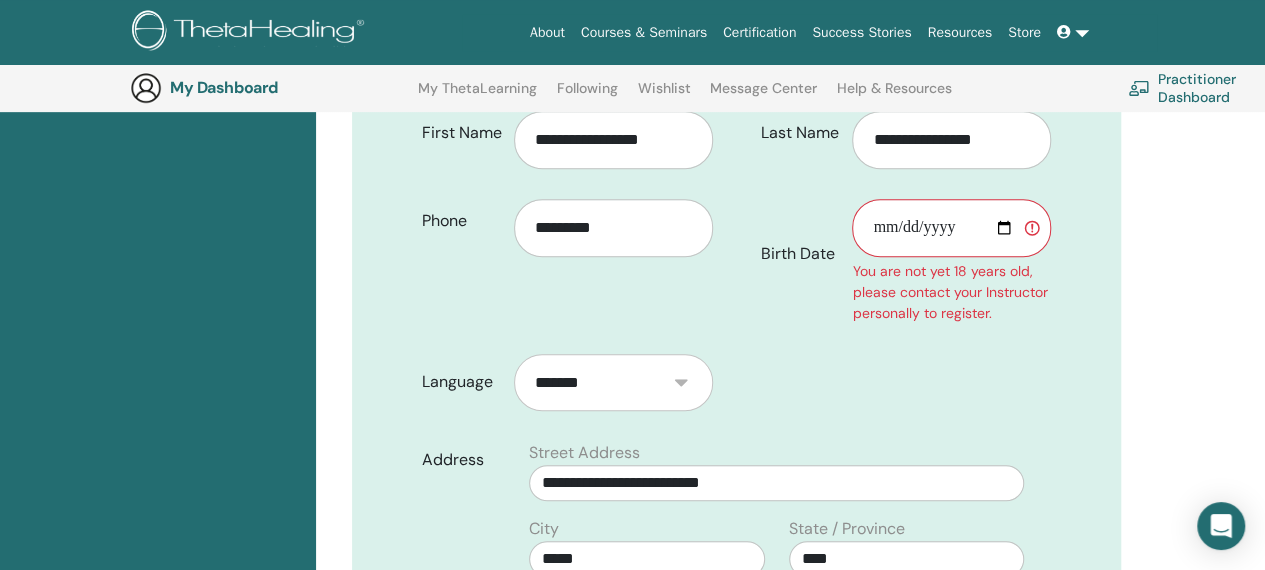 click on "**********" at bounding box center [951, 228] 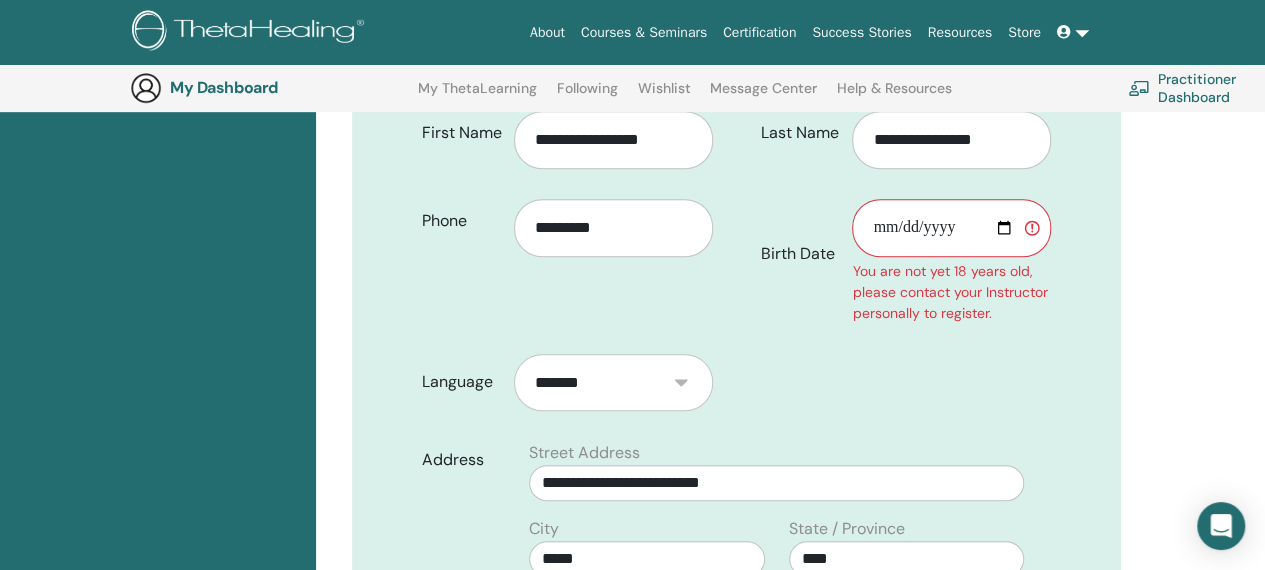 type 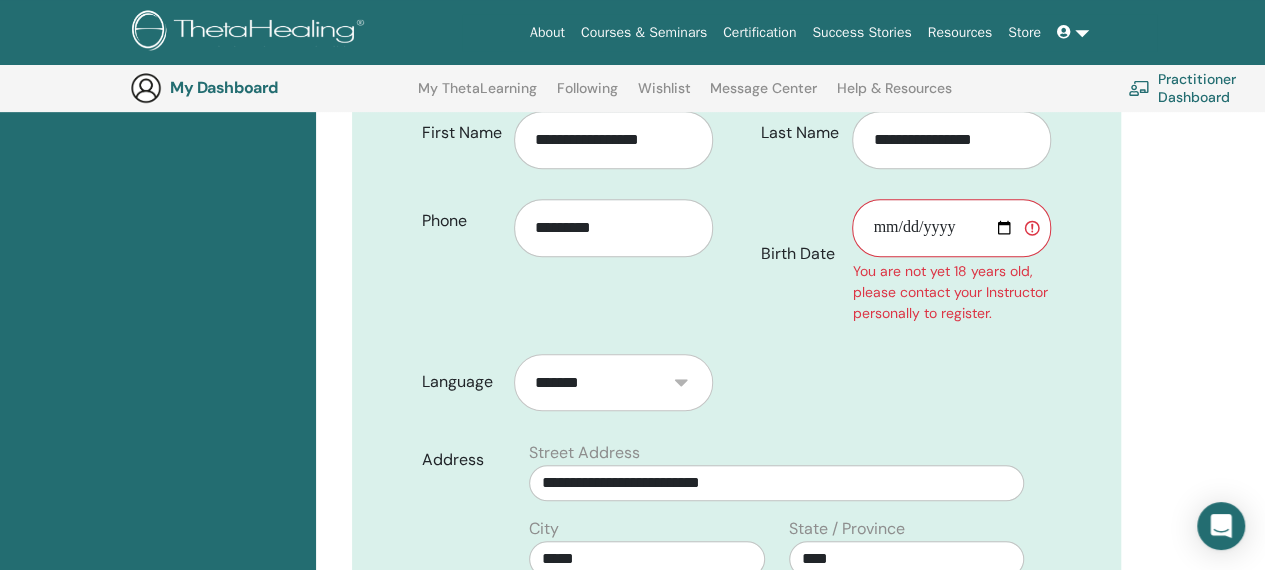 click on "Birth Date" at bounding box center [951, 228] 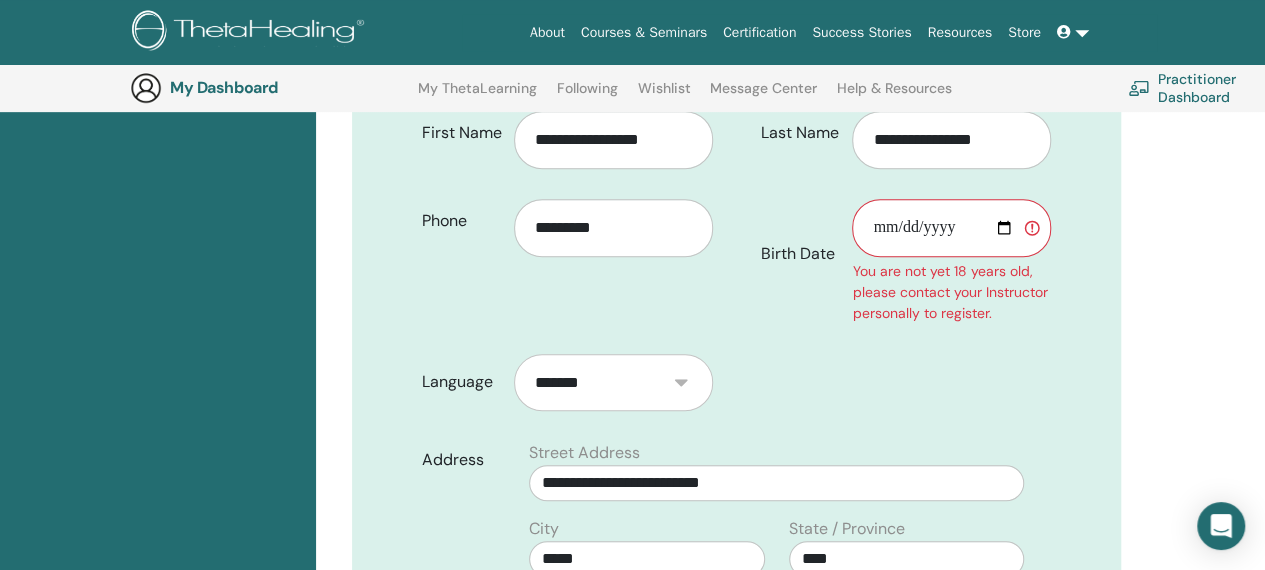click on "Birth Date" at bounding box center [951, 228] 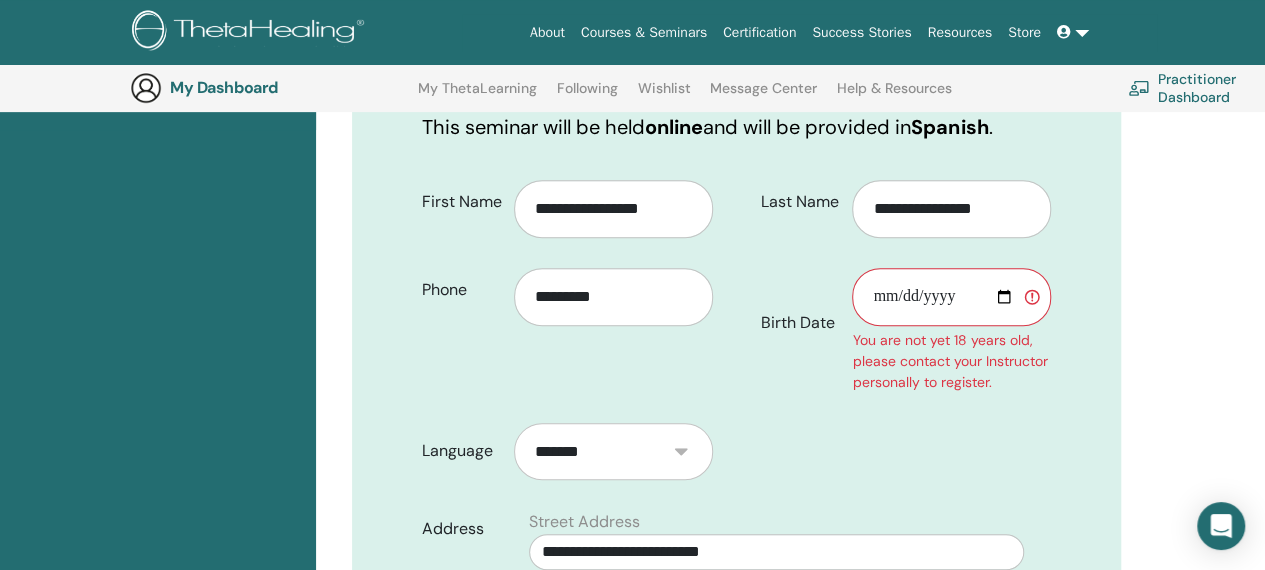 scroll, scrollTop: 348, scrollLeft: 0, axis: vertical 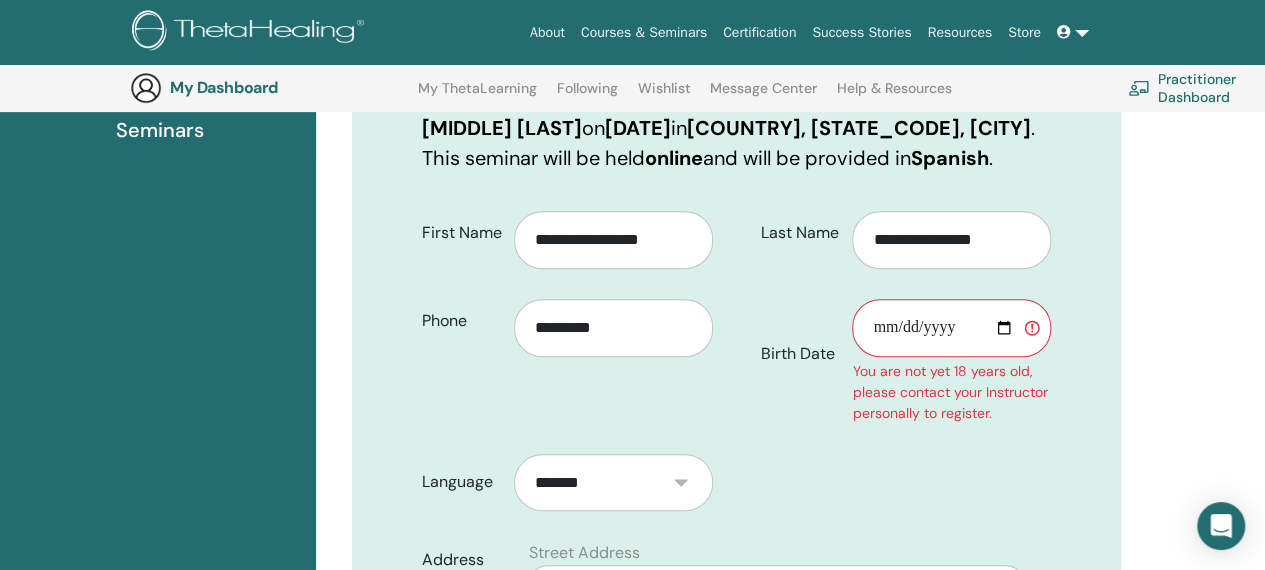 click on "**********" at bounding box center [790, 950] 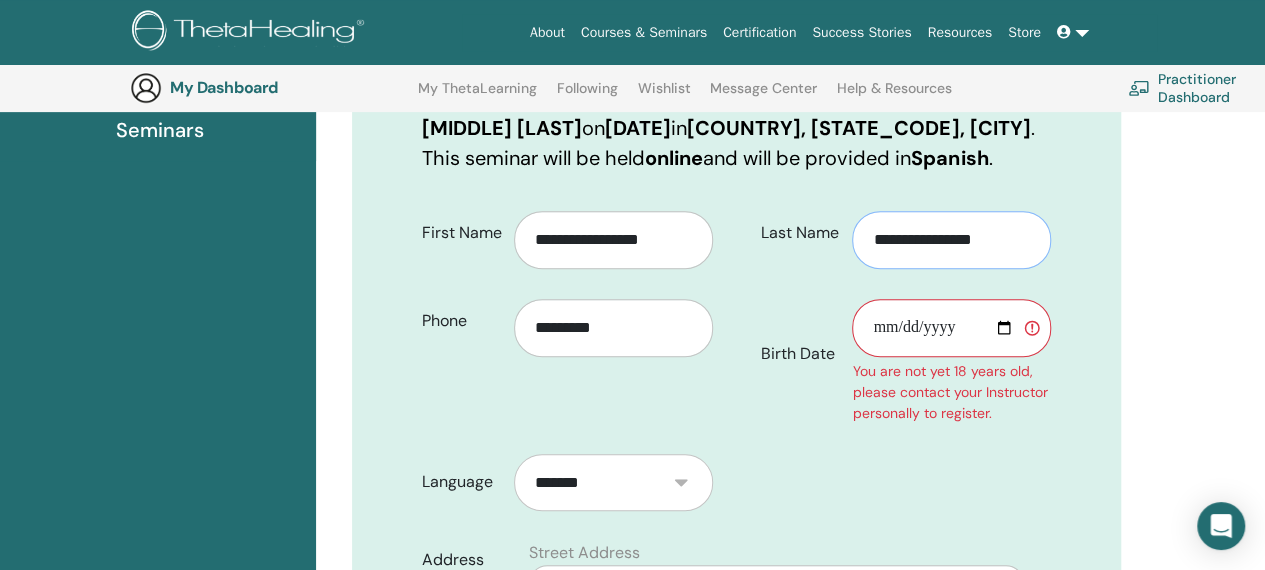 click on "**********" at bounding box center (951, 240) 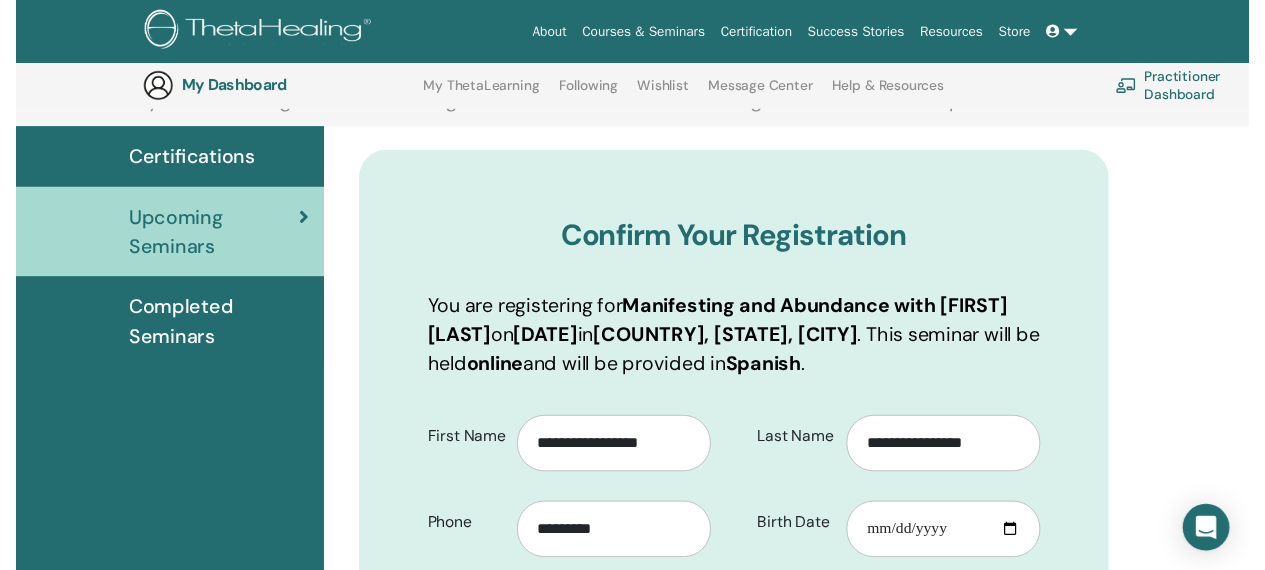 scroll, scrollTop: 348, scrollLeft: 0, axis: vertical 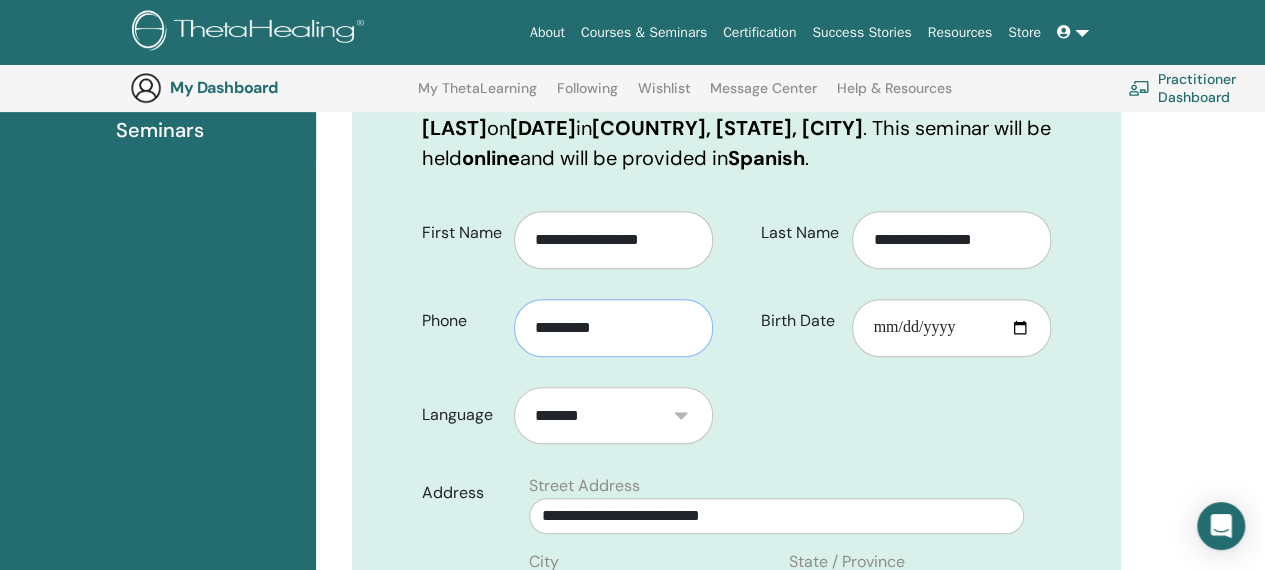 click on "*********" at bounding box center [613, 328] 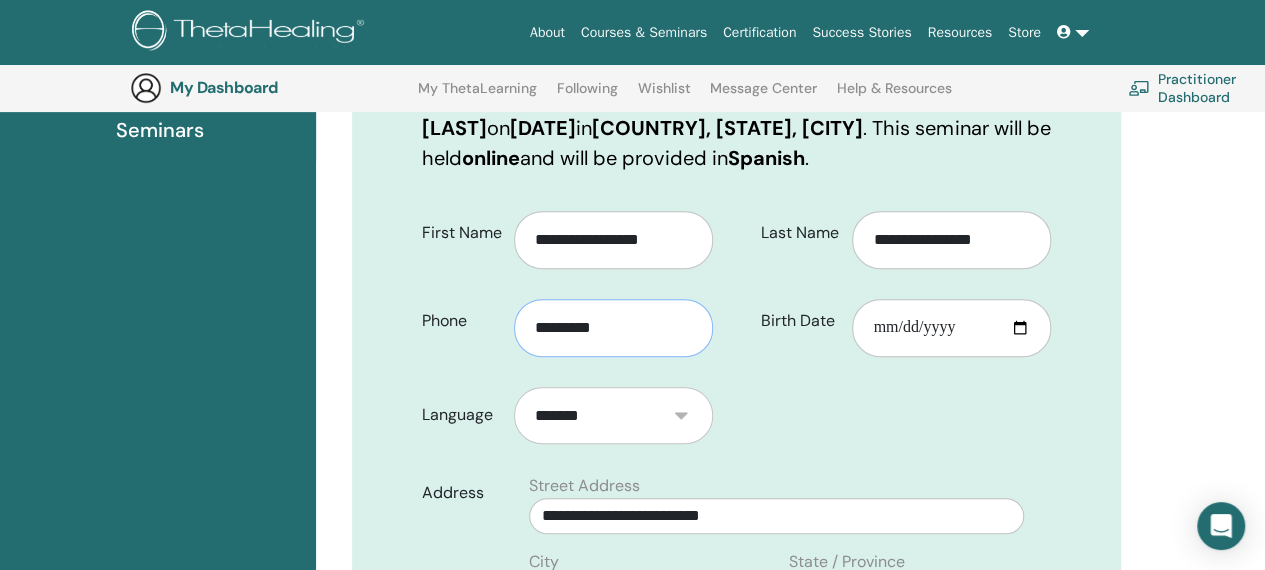 type on "*********" 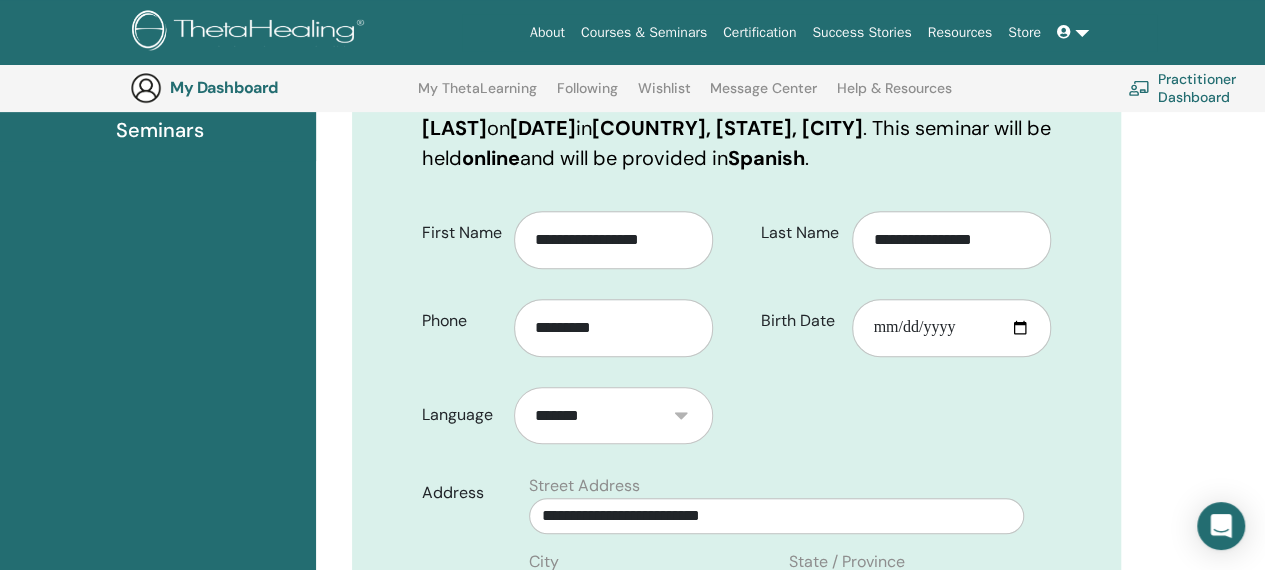 click on "**********" at bounding box center [790, 916] 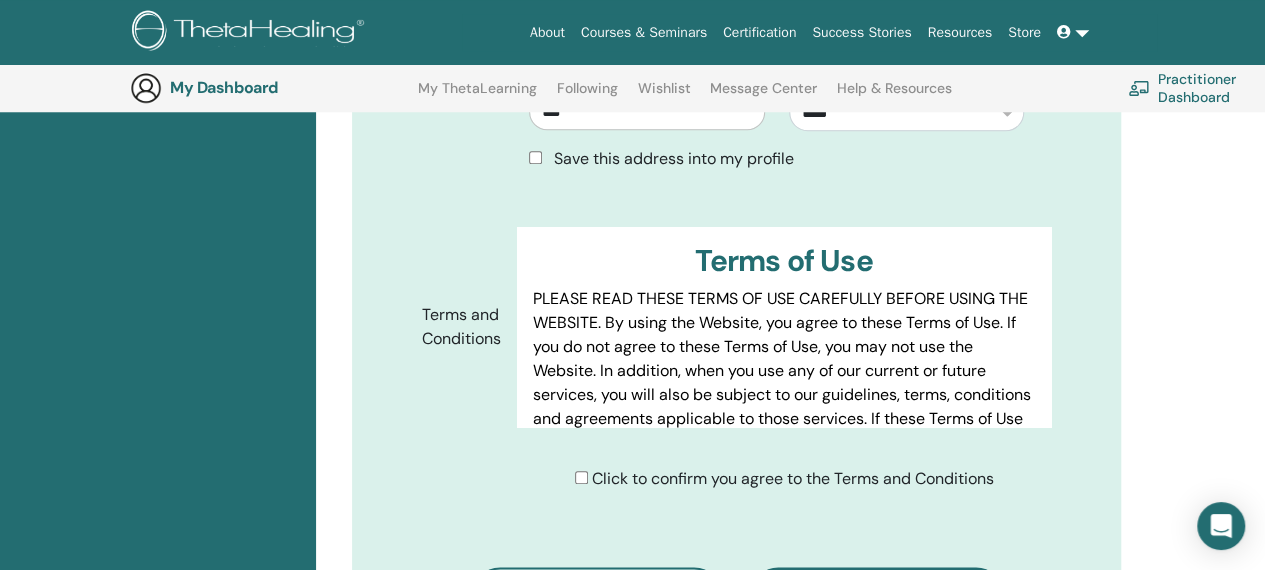 scroll, scrollTop: 948, scrollLeft: 0, axis: vertical 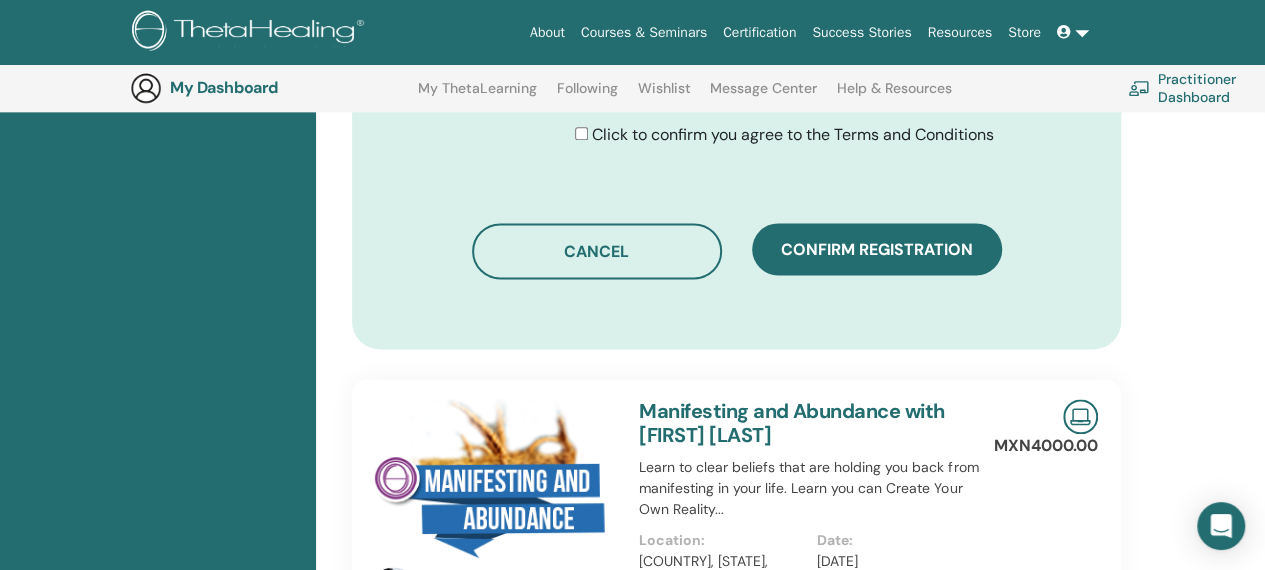 click on "Confirm registration" at bounding box center (877, 249) 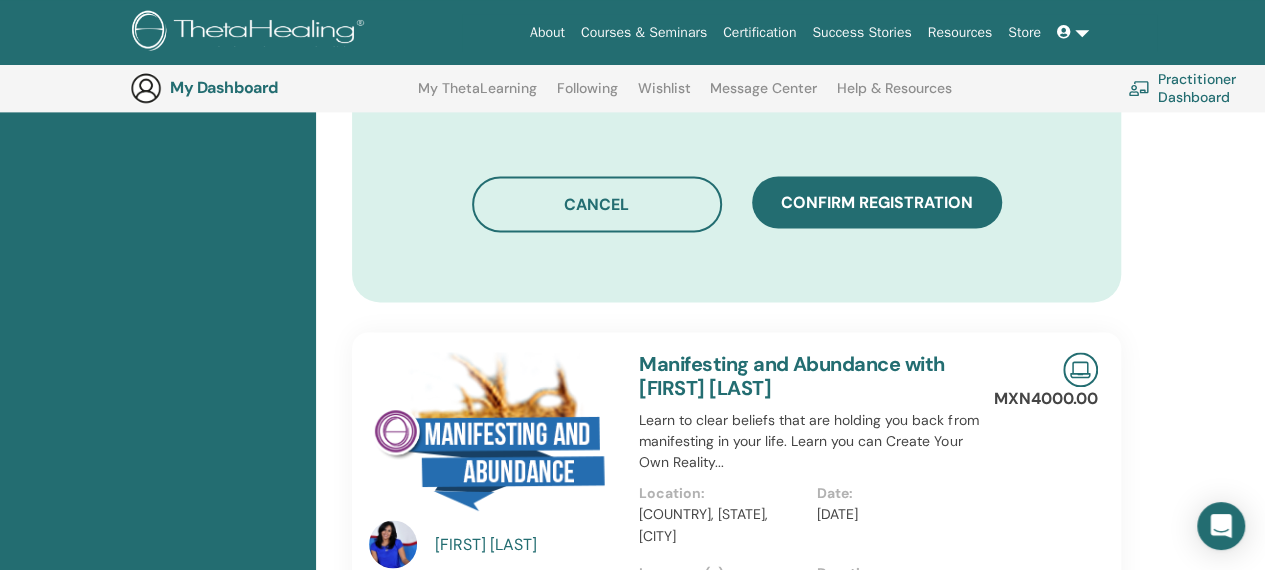 scroll, scrollTop: 1148, scrollLeft: 0, axis: vertical 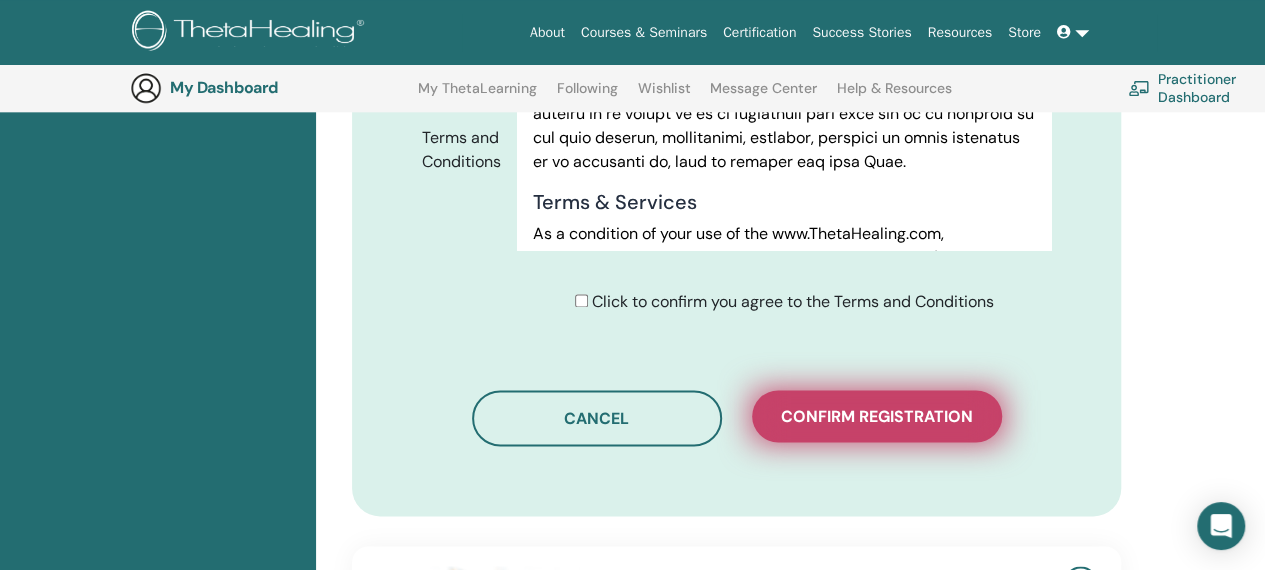 click on "Confirm registration" at bounding box center (877, 416) 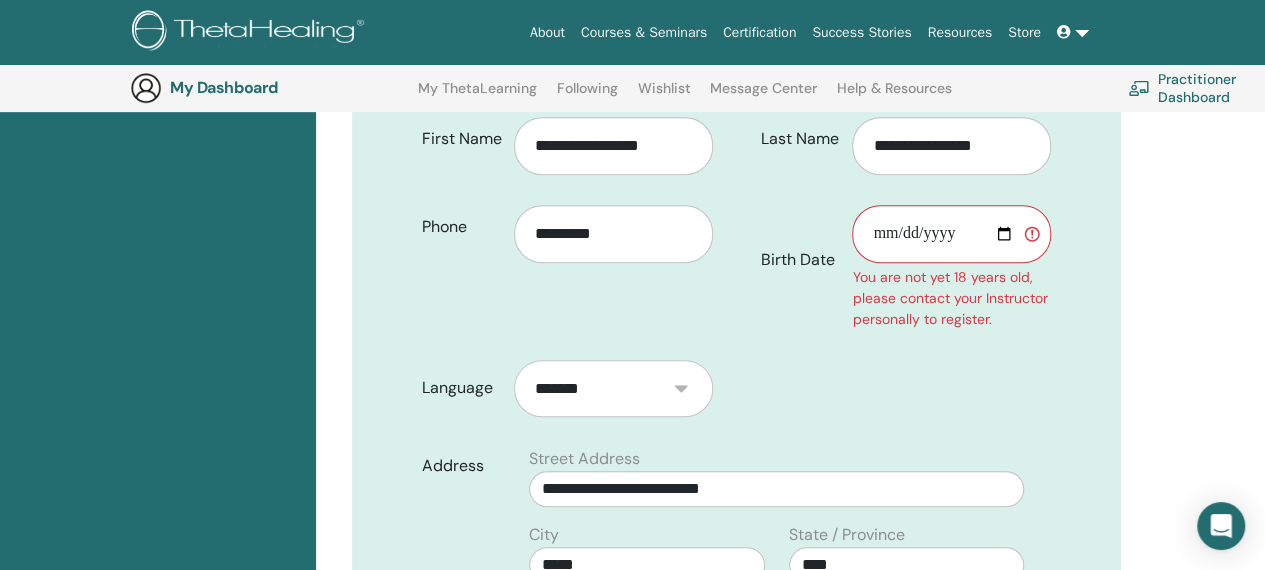 scroll, scrollTop: 348, scrollLeft: 0, axis: vertical 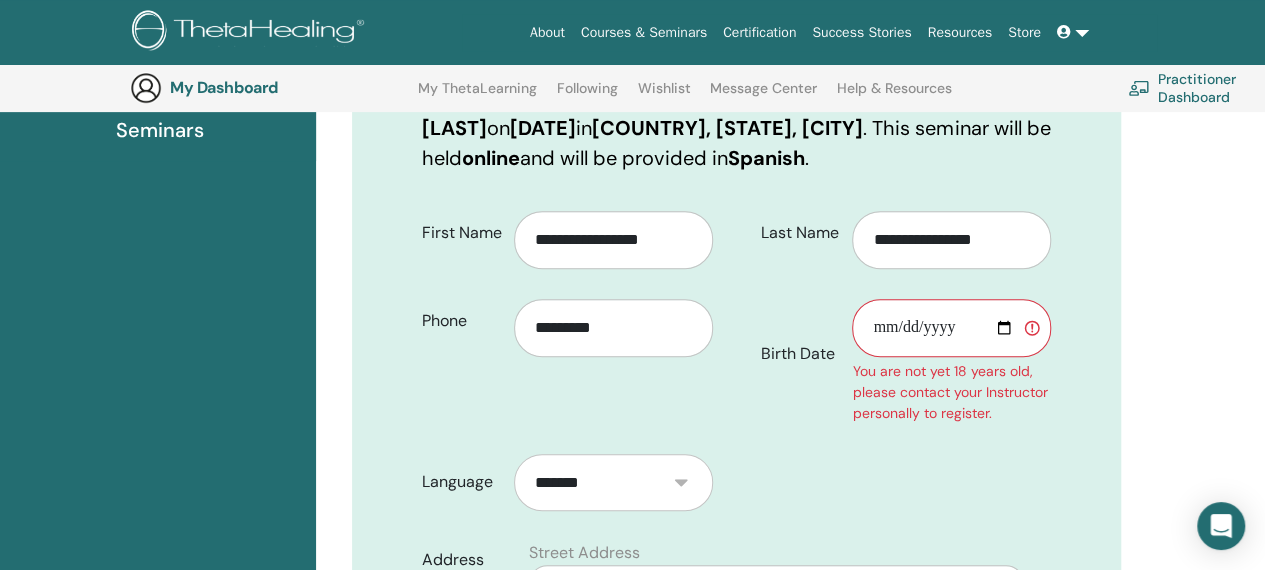 click on "Birth Date" at bounding box center [951, 328] 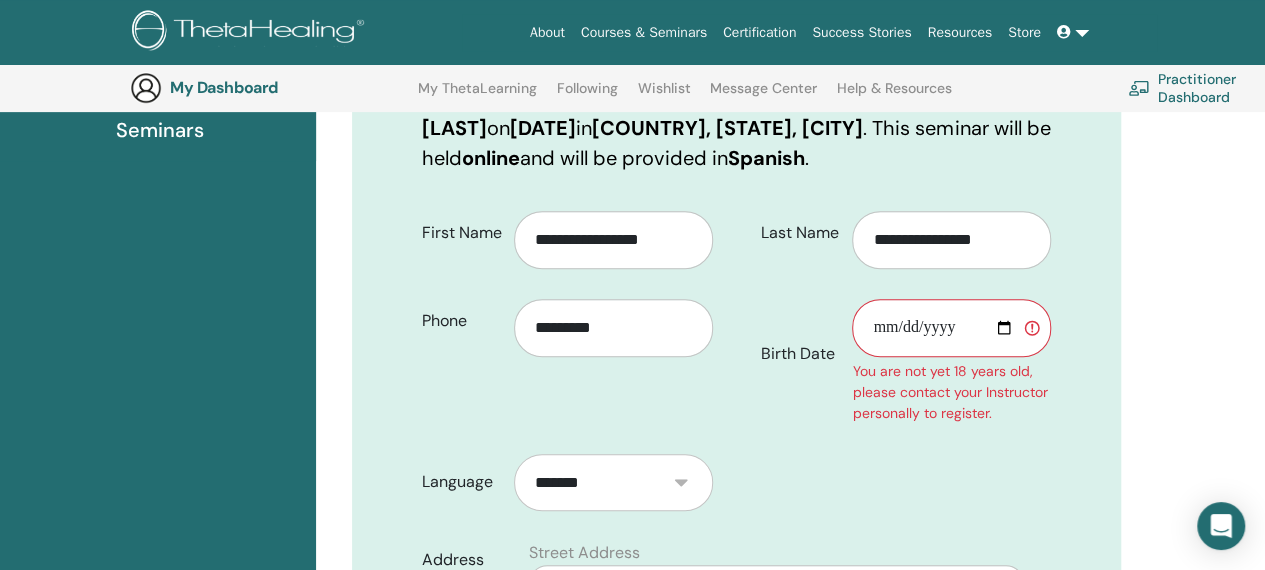 type on "**********" 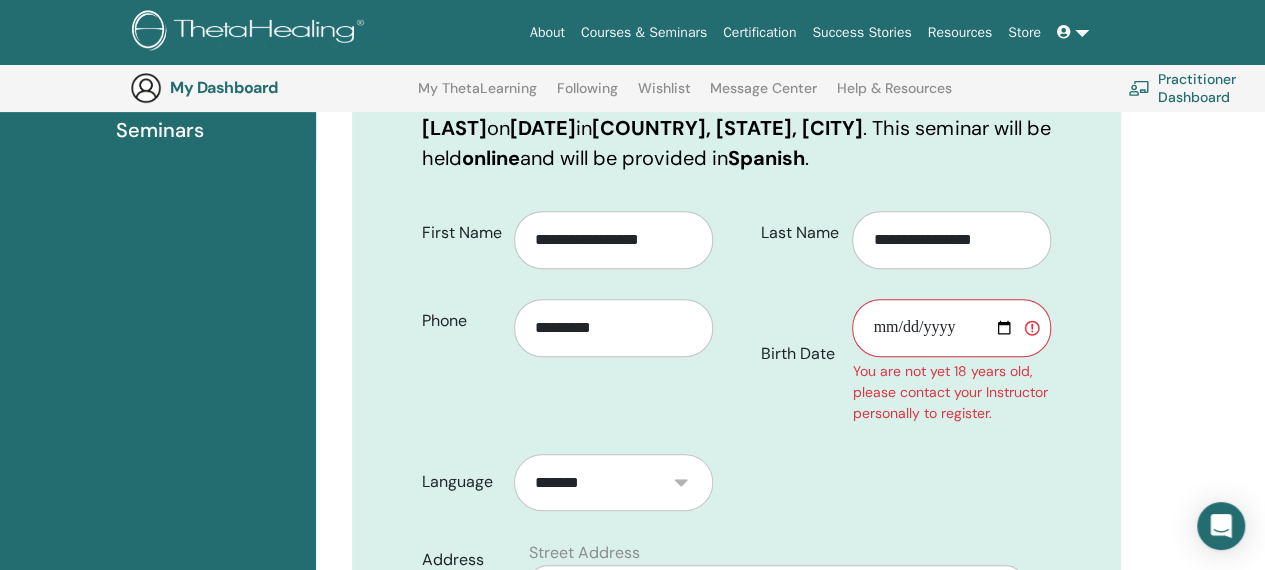 click on "**********" at bounding box center (736, 628) 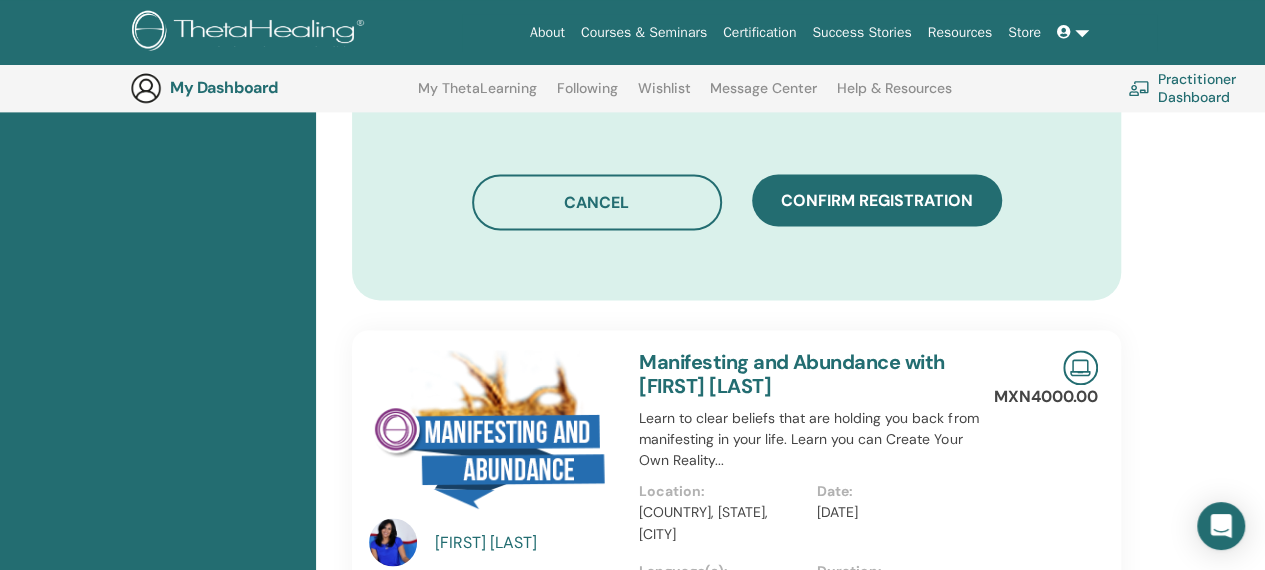 scroll, scrollTop: 1248, scrollLeft: 0, axis: vertical 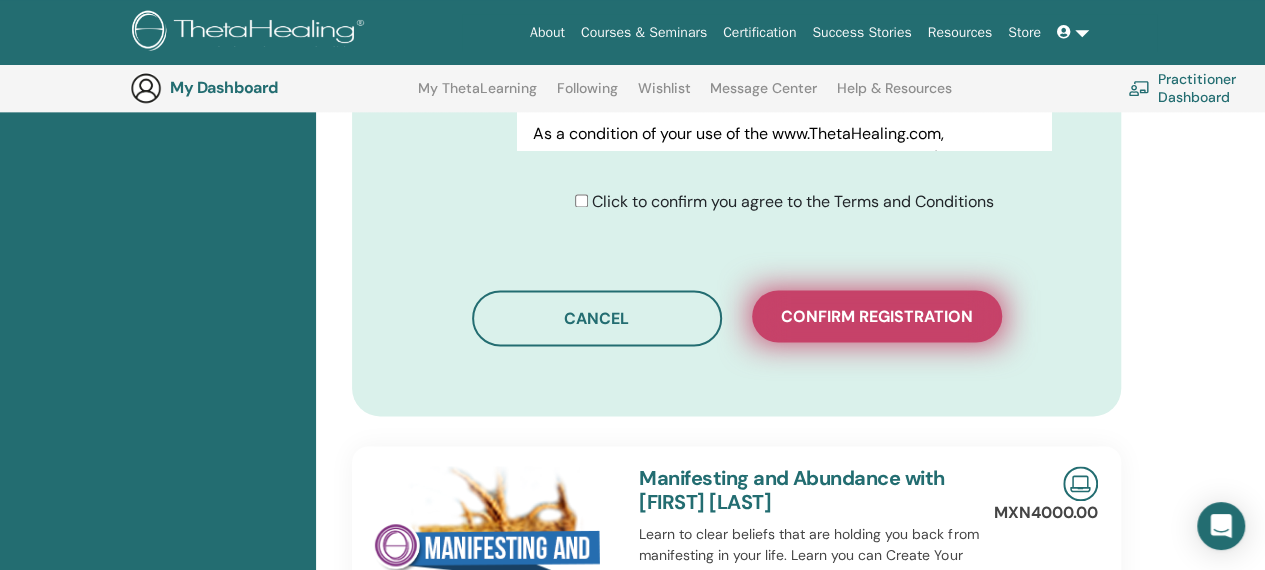 click on "Confirm registration" at bounding box center (877, 316) 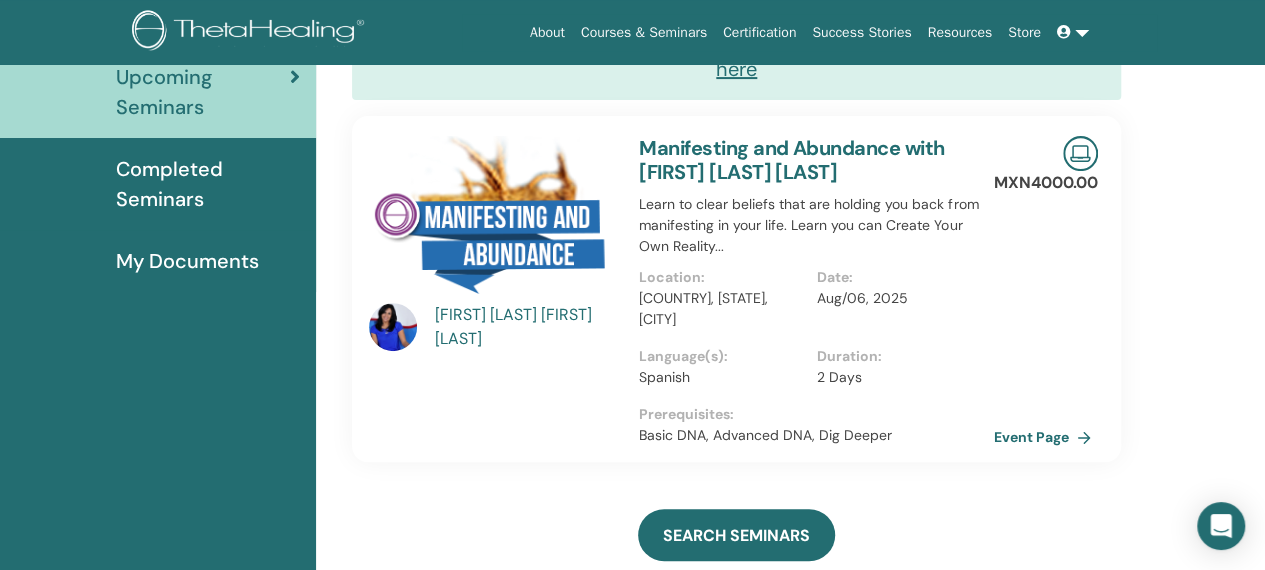 scroll, scrollTop: 552, scrollLeft: 0, axis: vertical 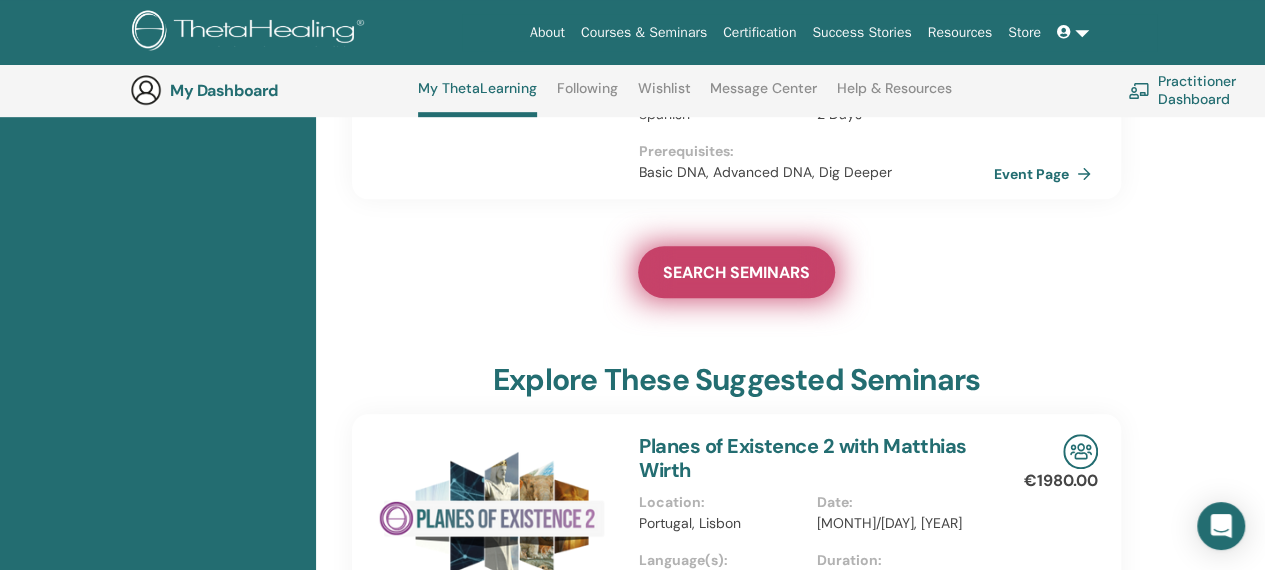 click on "SEARCH SEMINARS" at bounding box center (736, 272) 